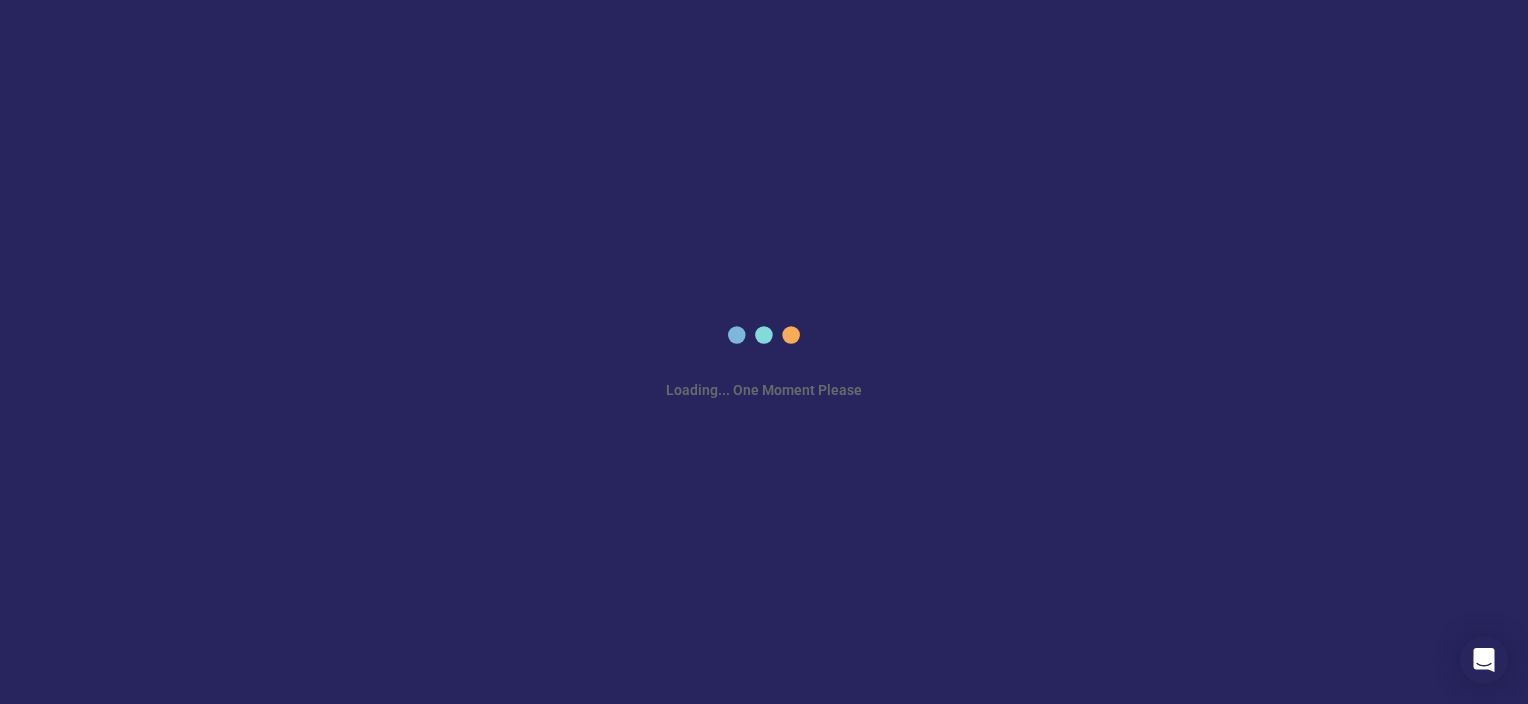 scroll, scrollTop: 0, scrollLeft: 0, axis: both 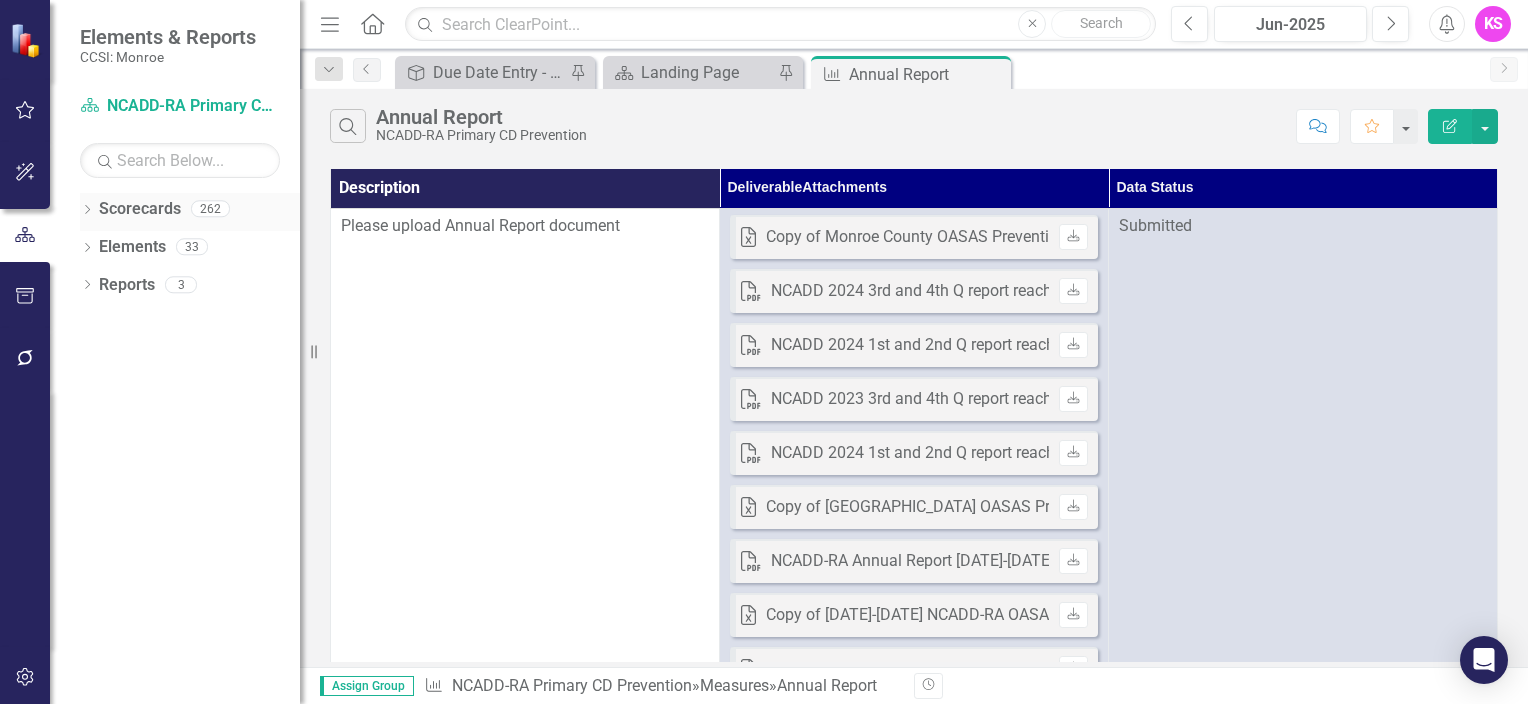 click on "Dropdown" 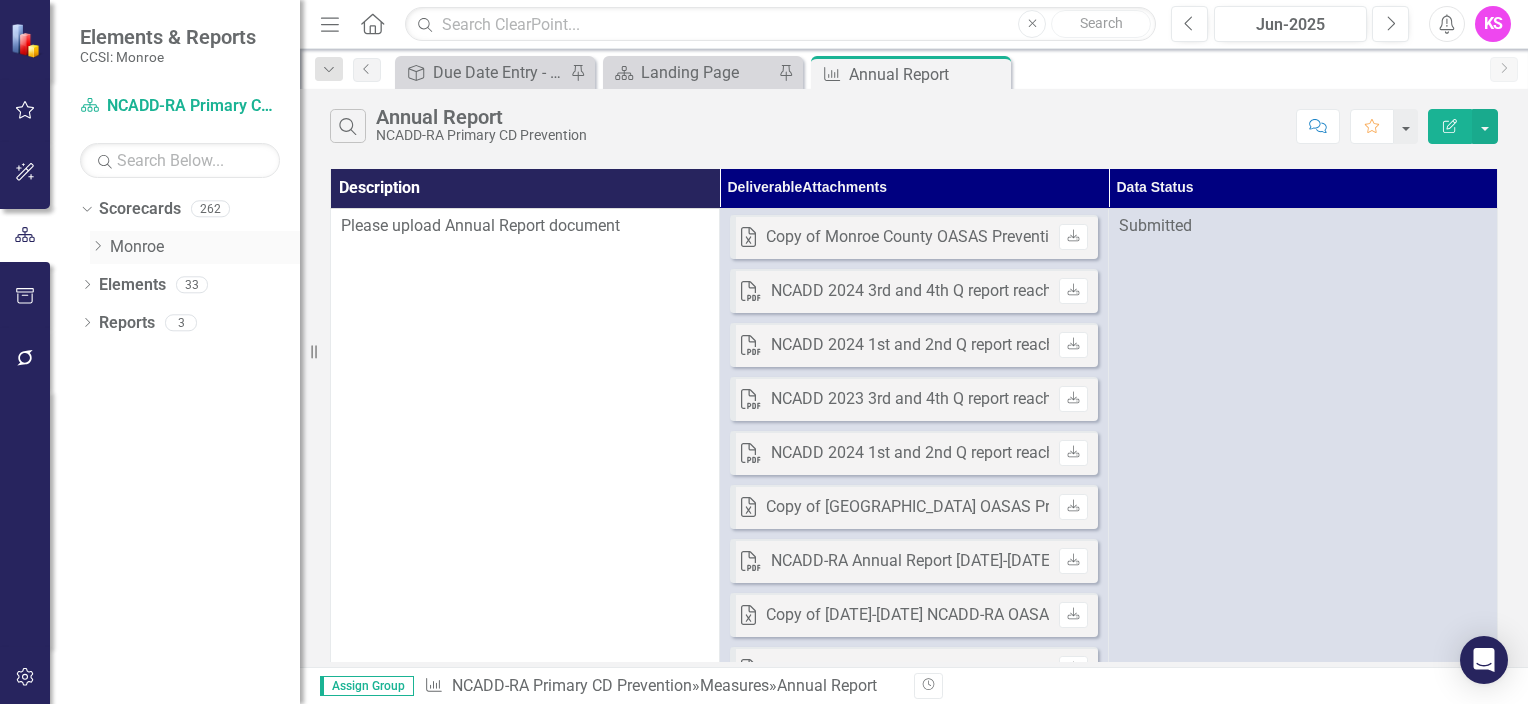 click on "Dropdown" 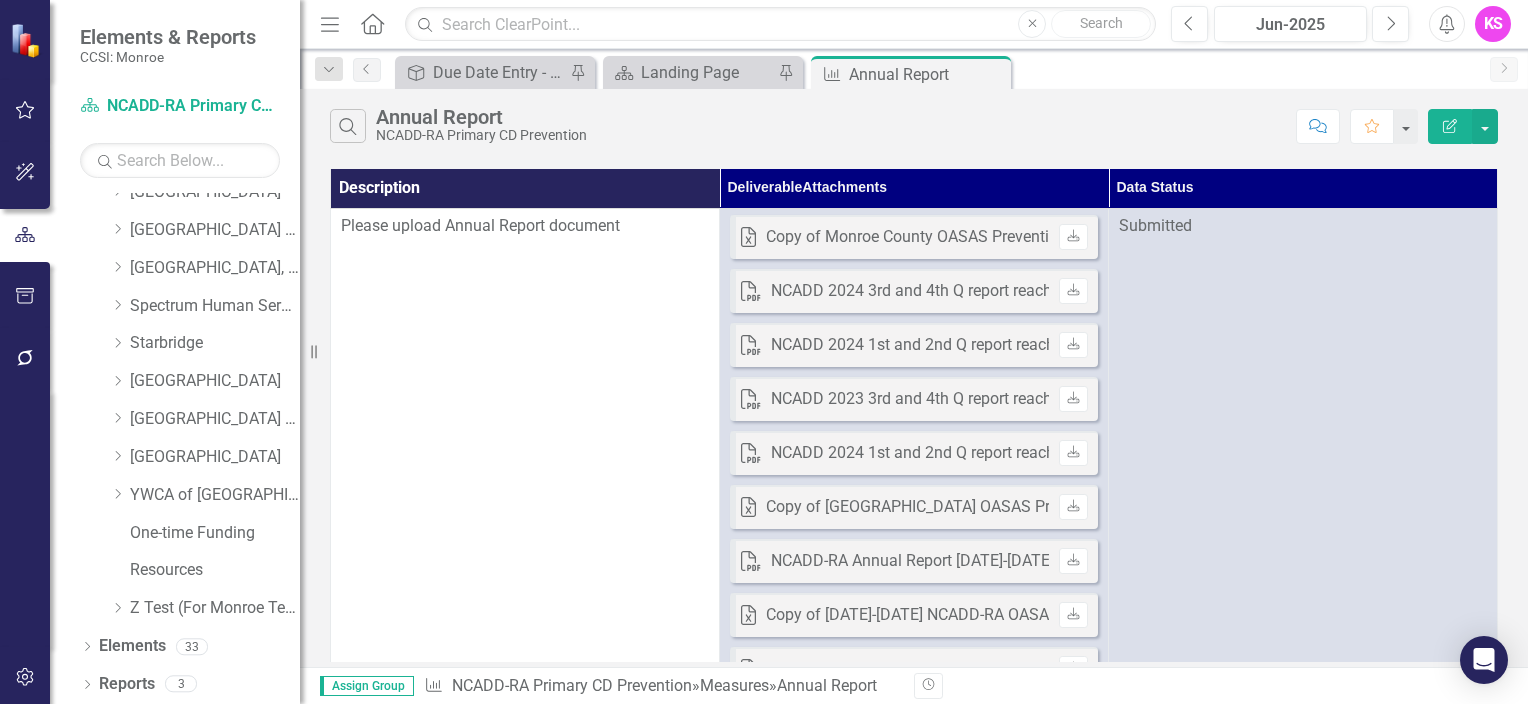 scroll, scrollTop: 1229, scrollLeft: 0, axis: vertical 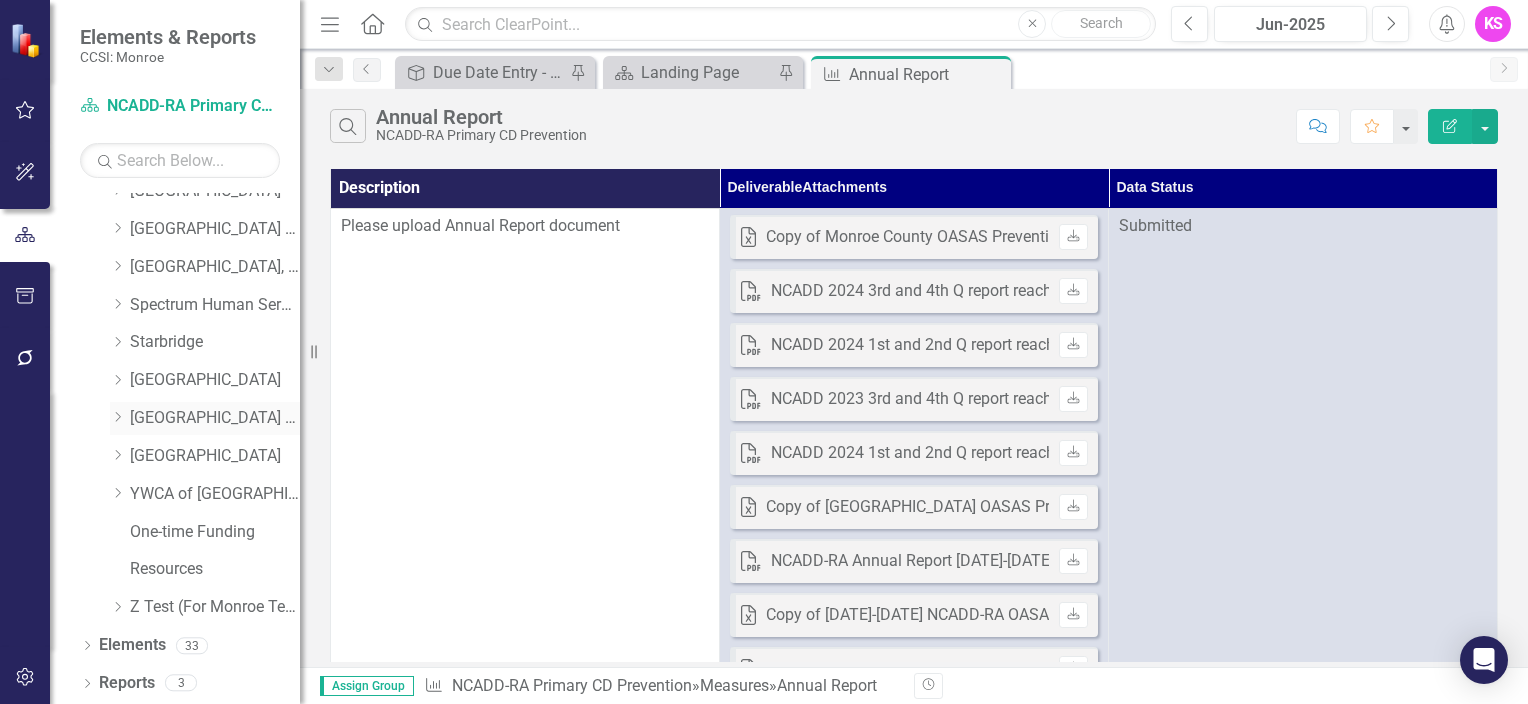 click on "Dropdown" 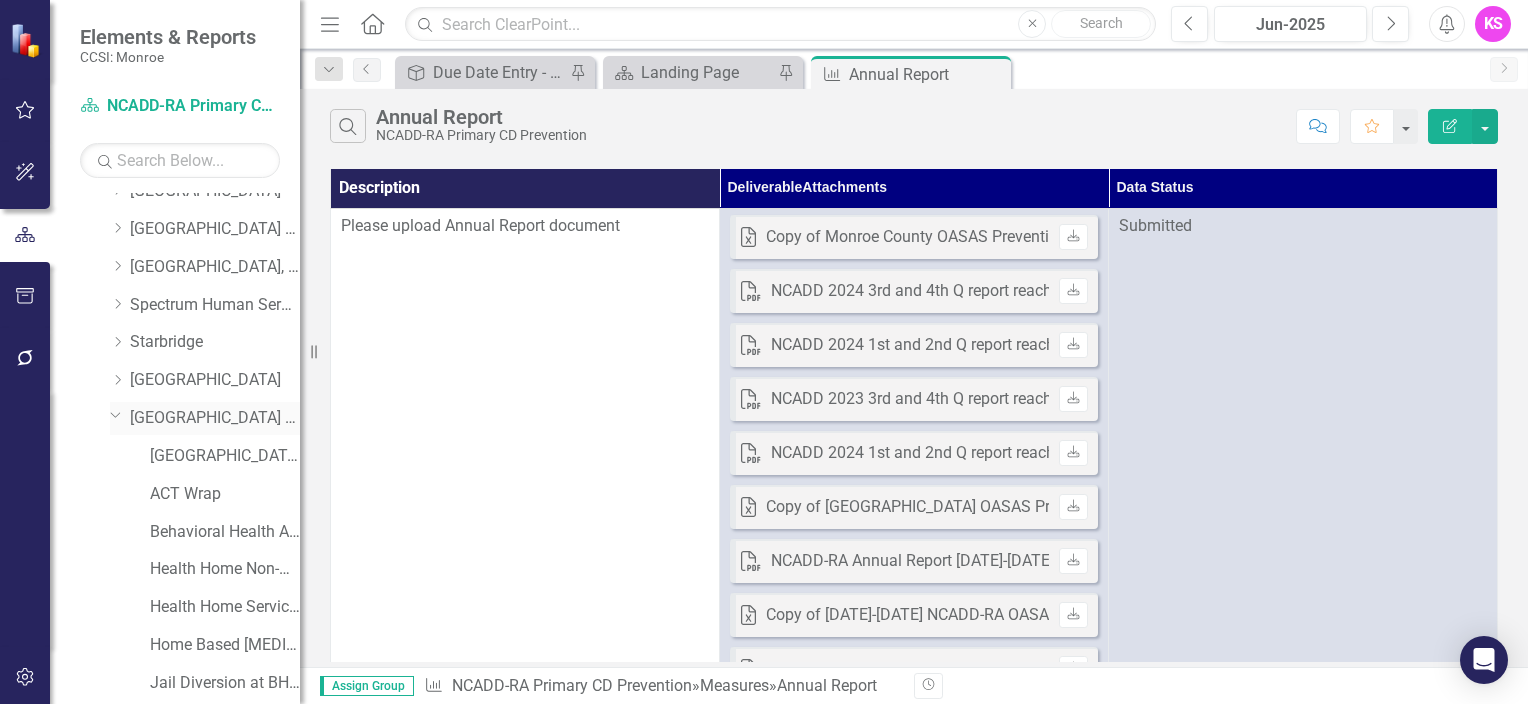 click on "[GEOGRAPHIC_DATA] (RRH)" at bounding box center [215, 418] 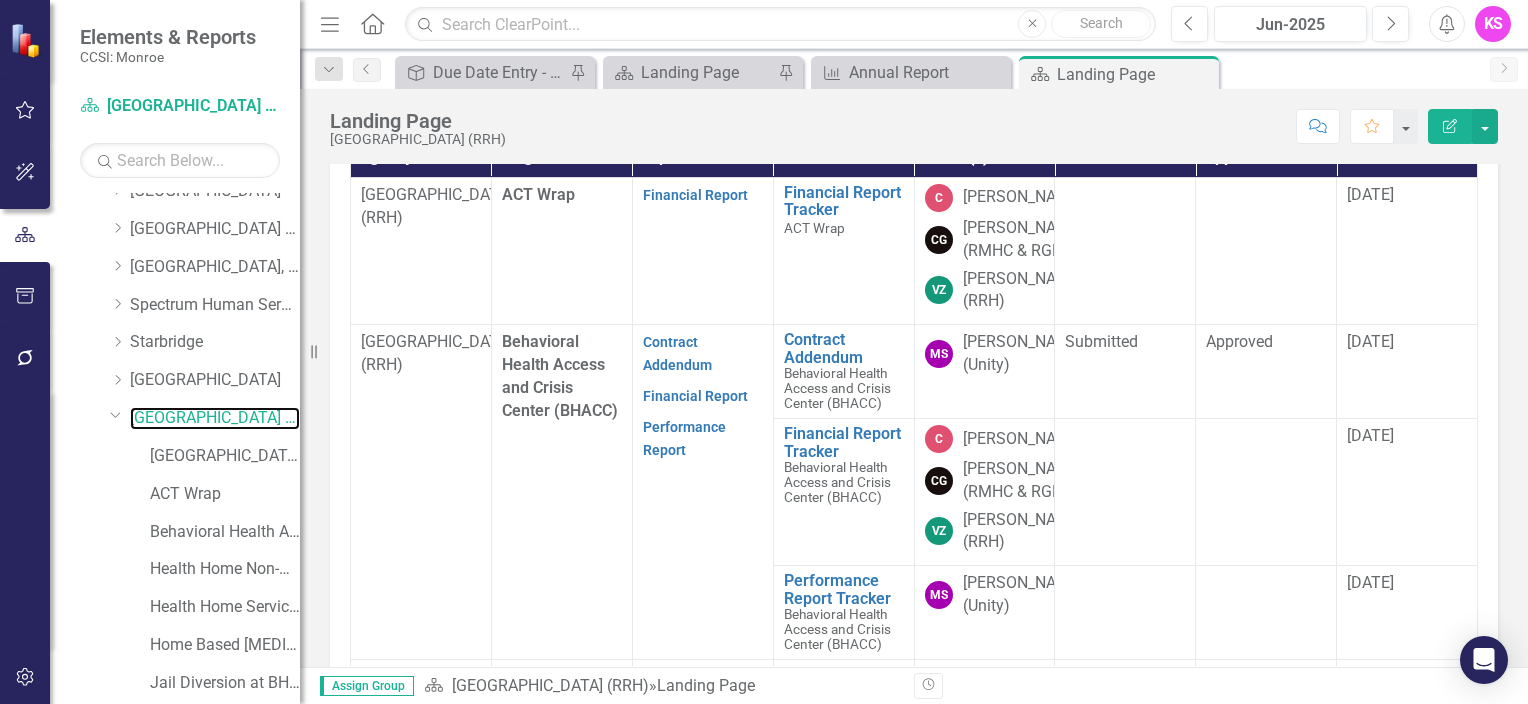 scroll, scrollTop: 600, scrollLeft: 0, axis: vertical 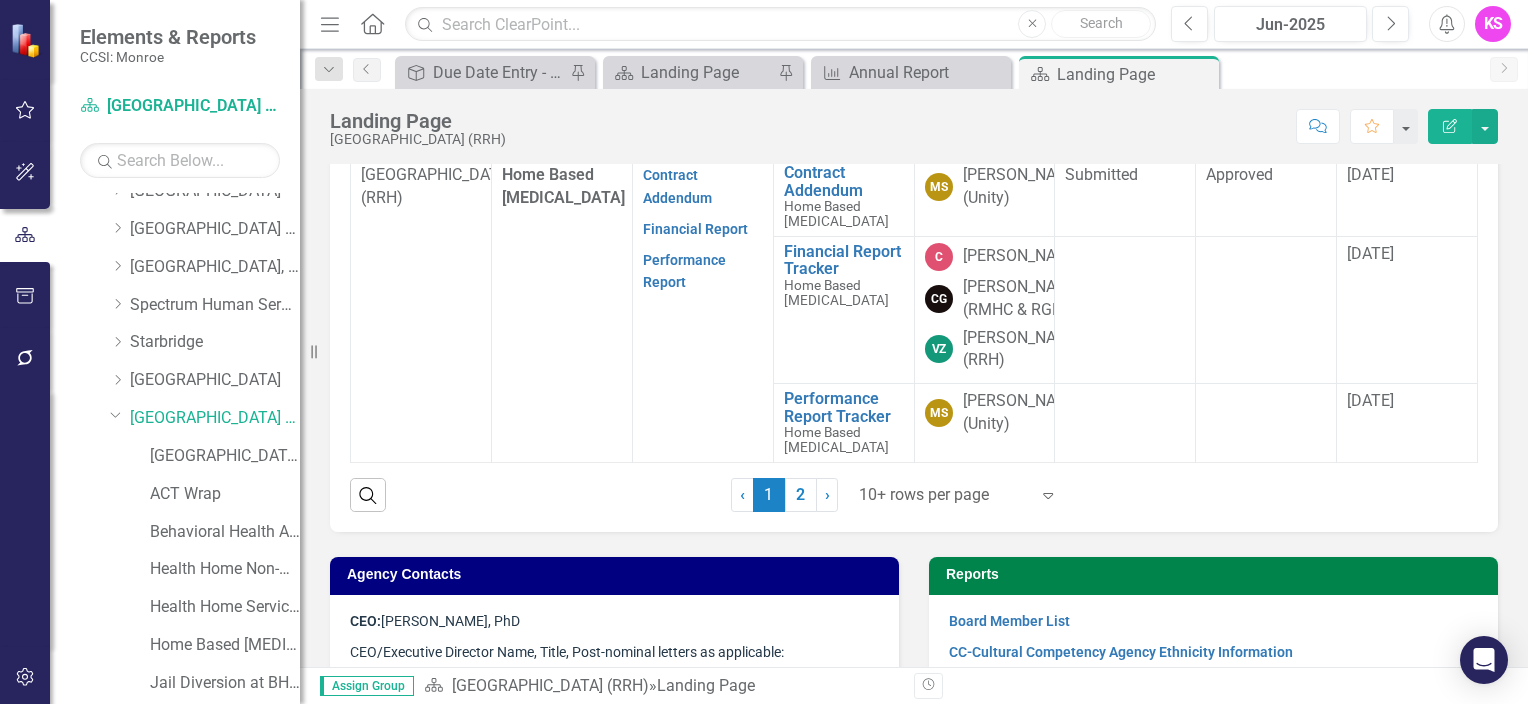 click on "Expand" 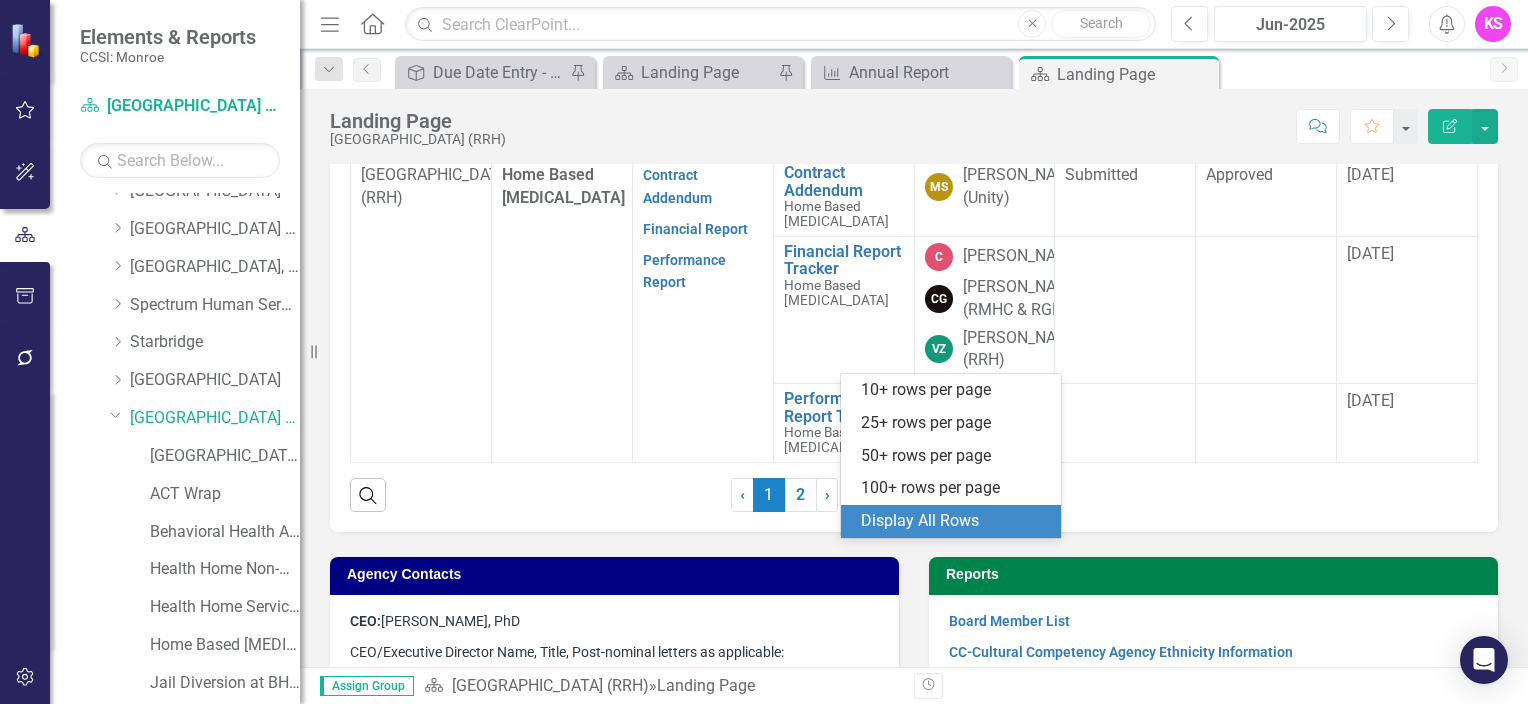 click on "Display All Rows" at bounding box center (955, 521) 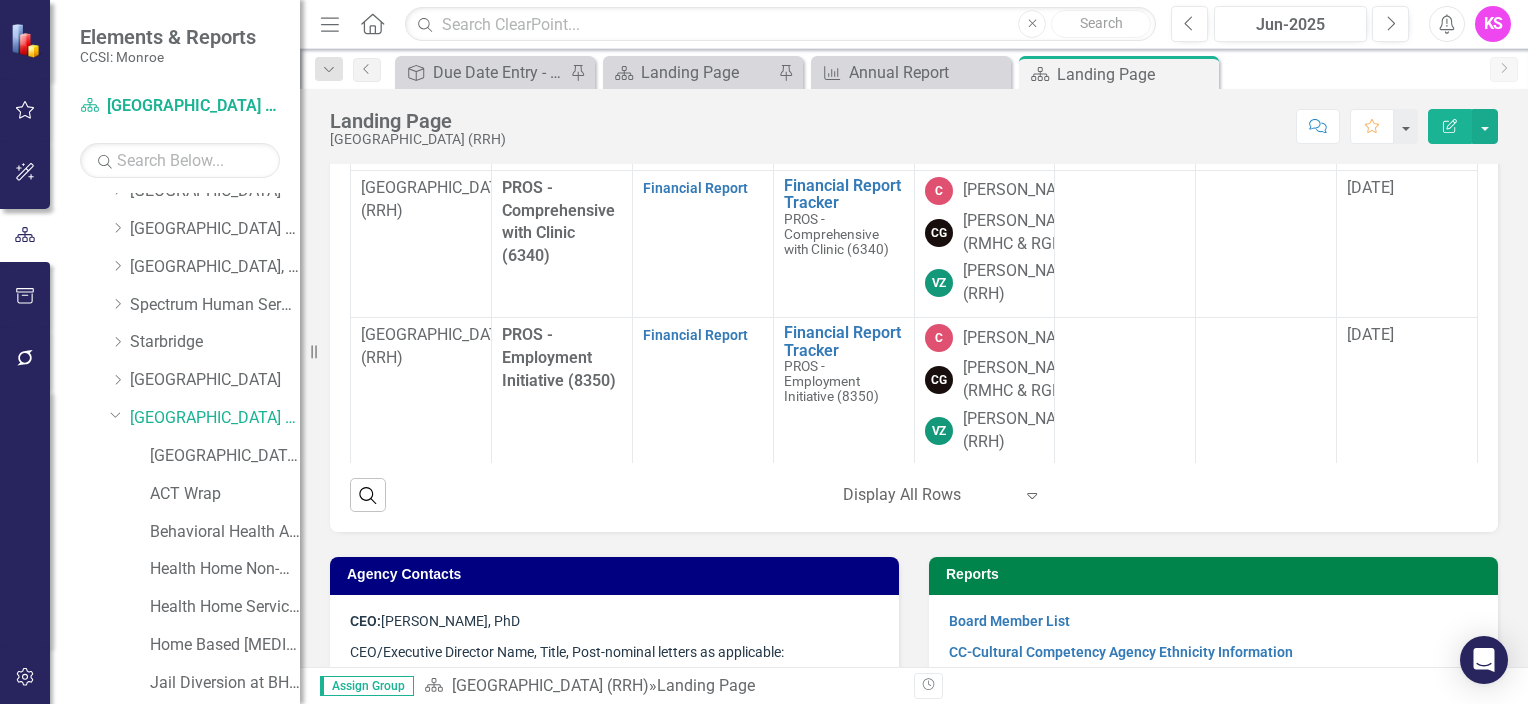 scroll, scrollTop: 1420, scrollLeft: 0, axis: vertical 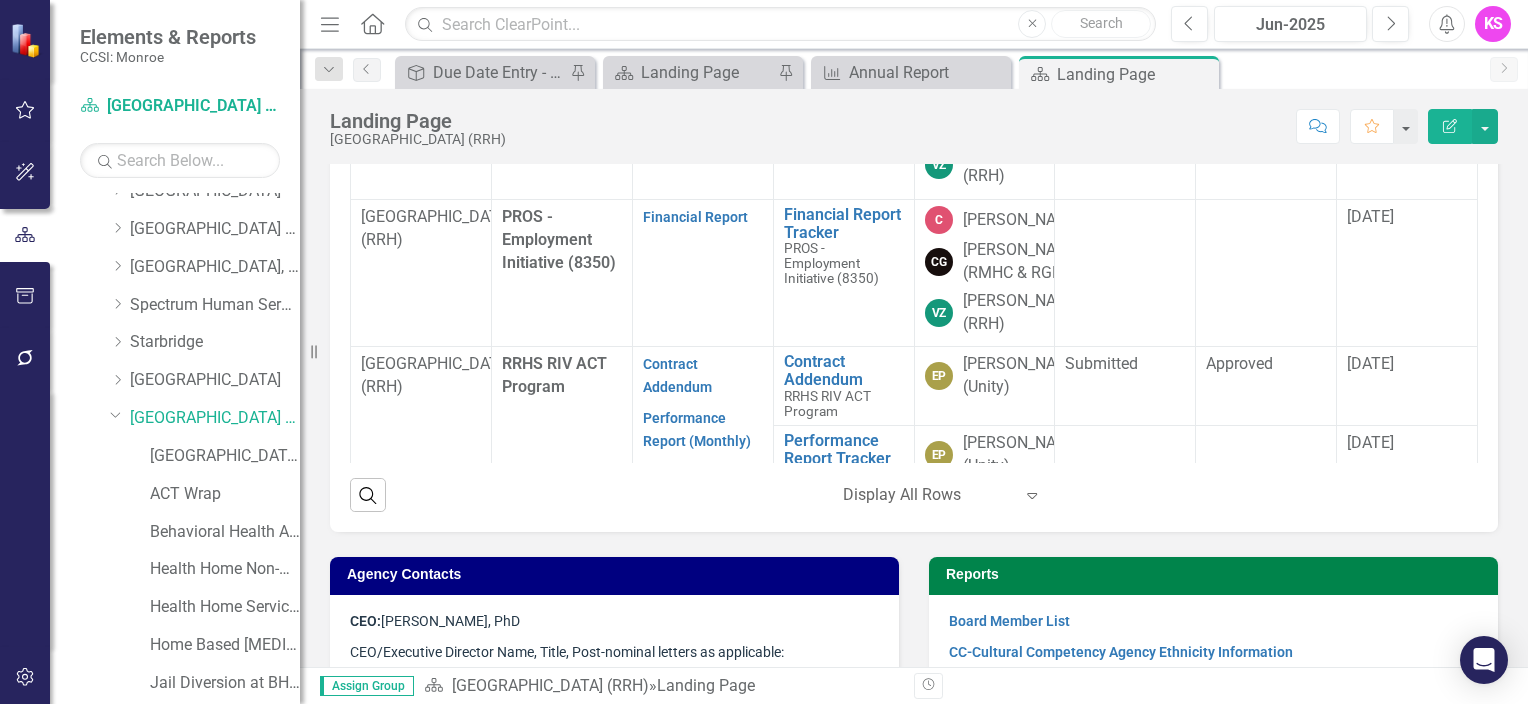 click on "Contract Addendum" at bounding box center [677, -221] 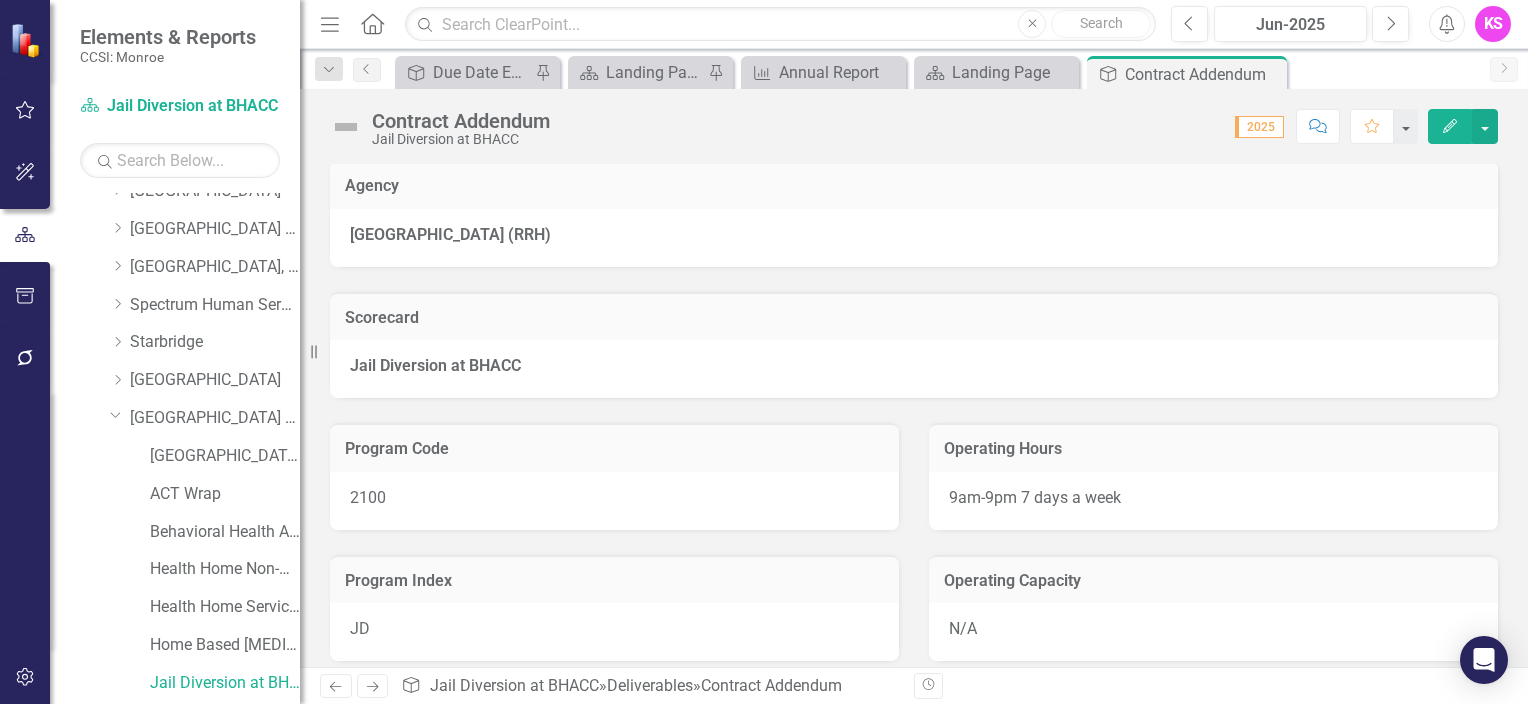 scroll, scrollTop: 0, scrollLeft: 0, axis: both 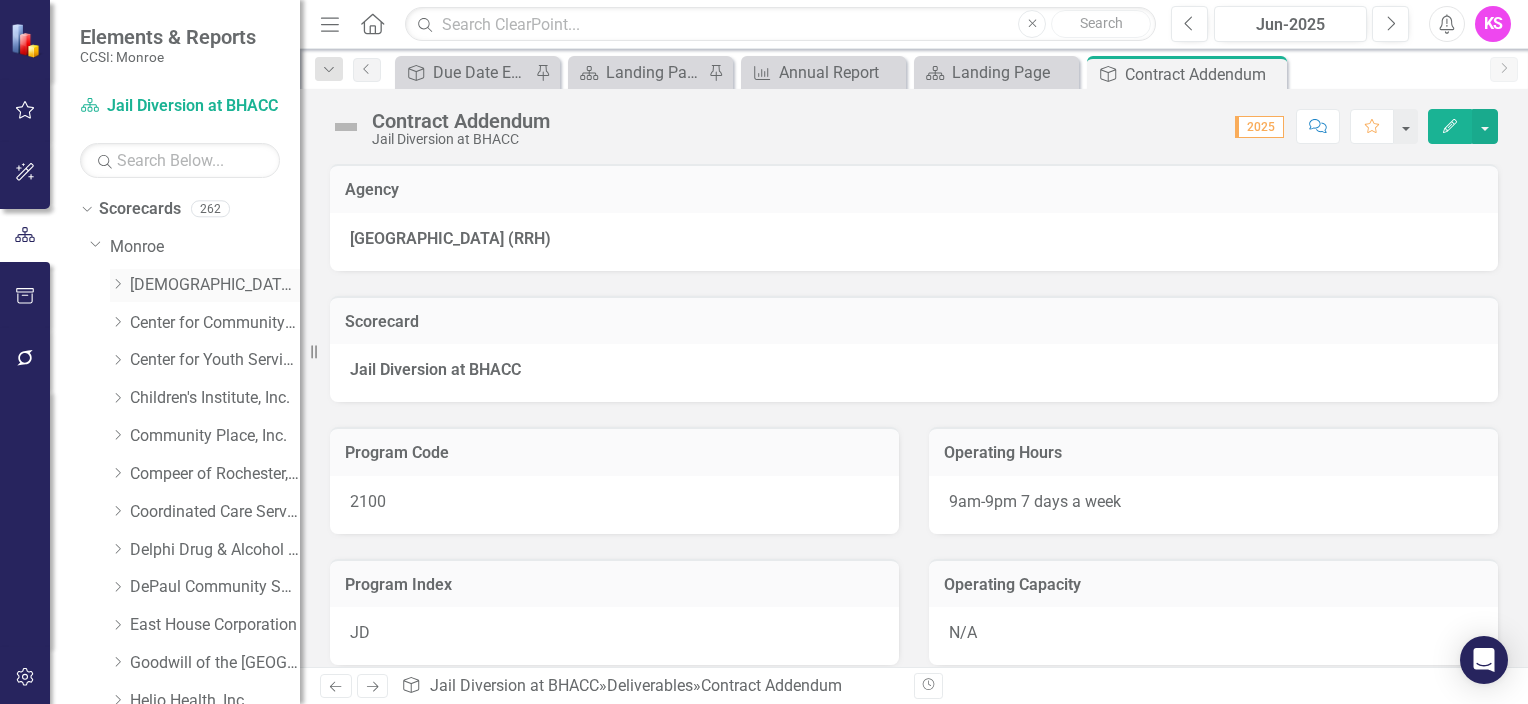 click on "Dropdown" 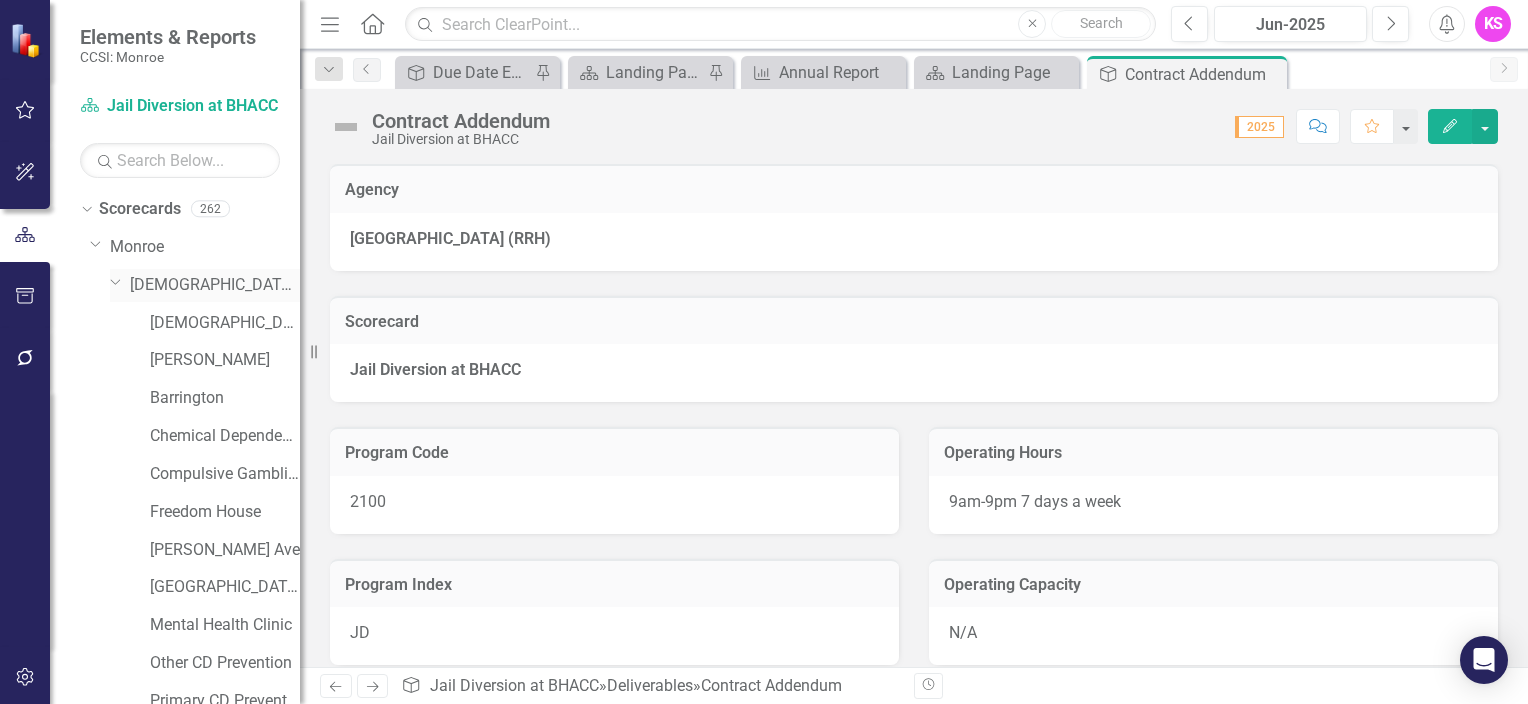 click on "[DEMOGRAPHIC_DATA] Charities Family & Community Services" at bounding box center [215, 285] 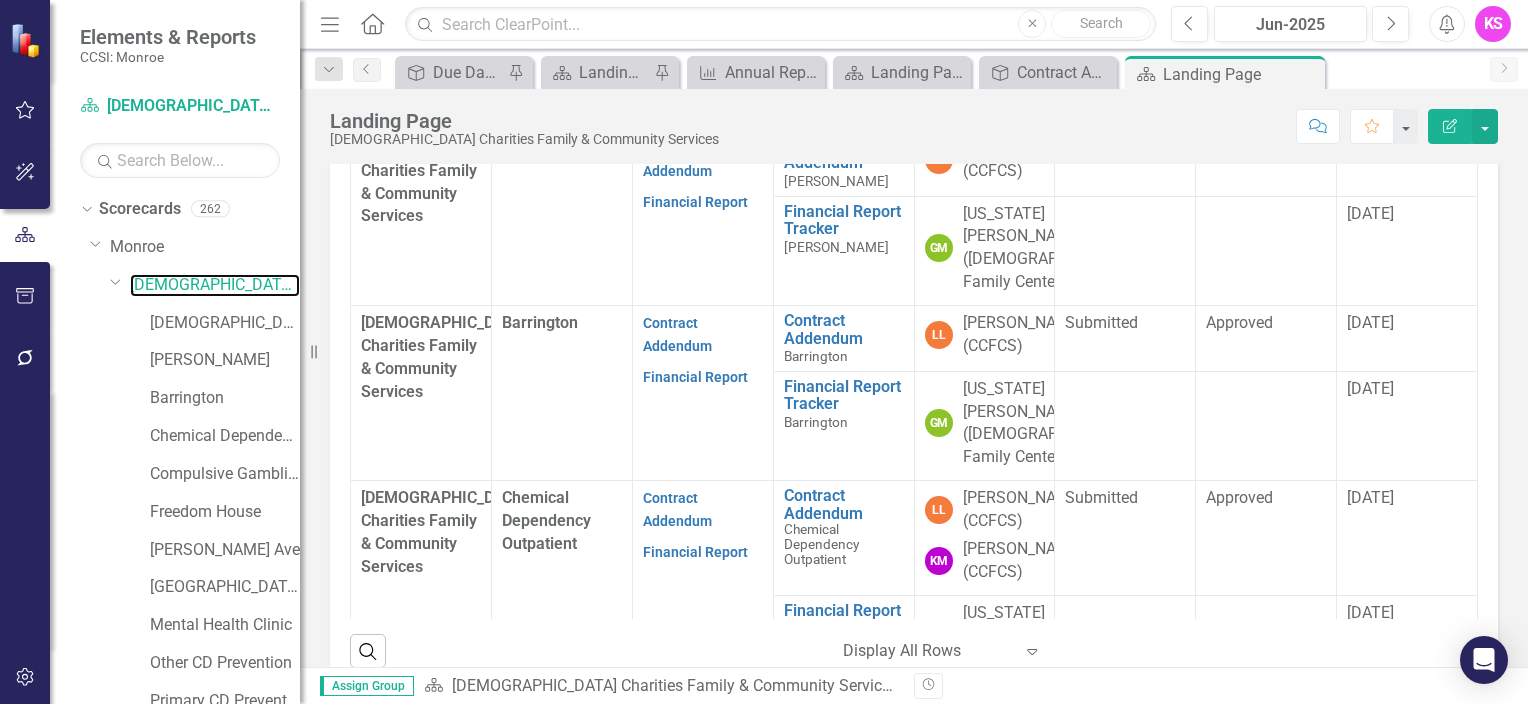 scroll, scrollTop: 594, scrollLeft: 0, axis: vertical 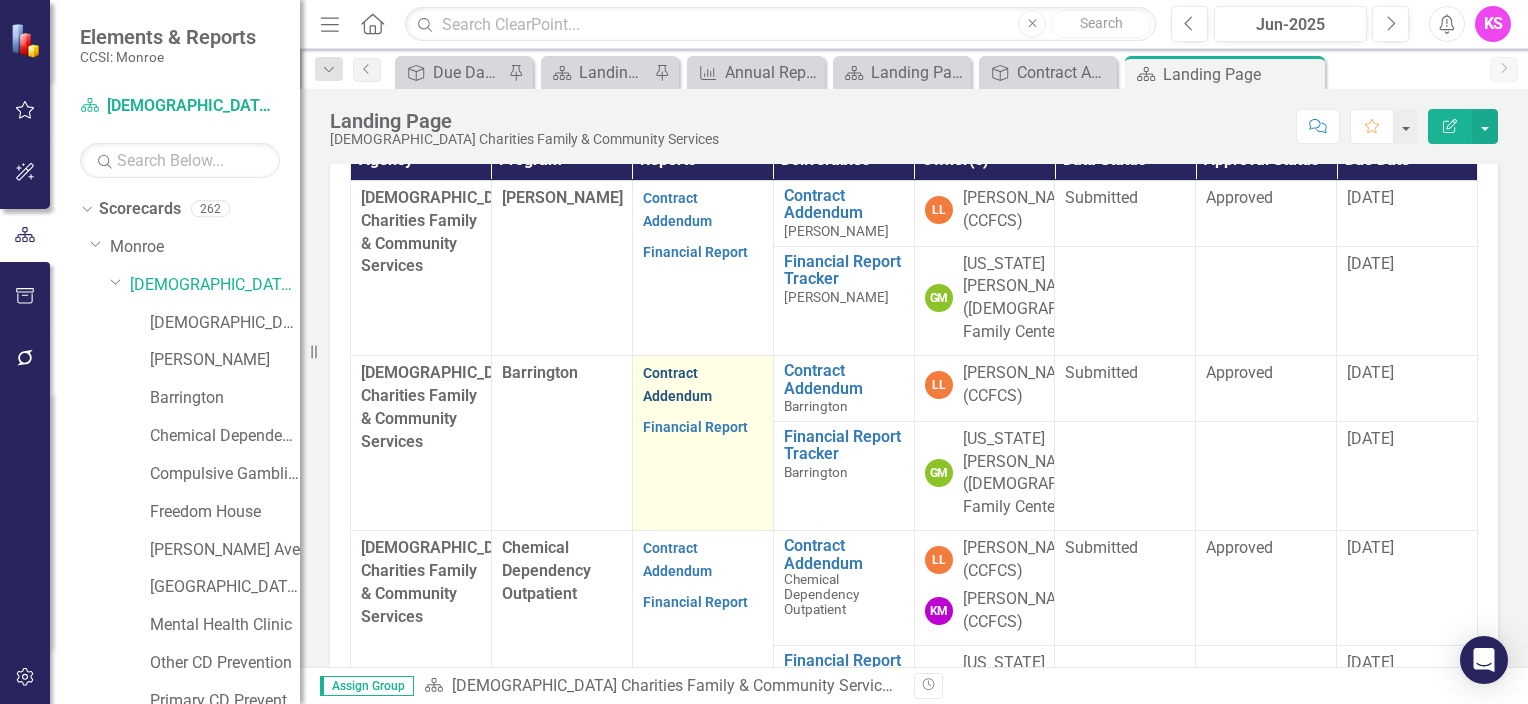 click on "Contract Addendum" at bounding box center [677, 384] 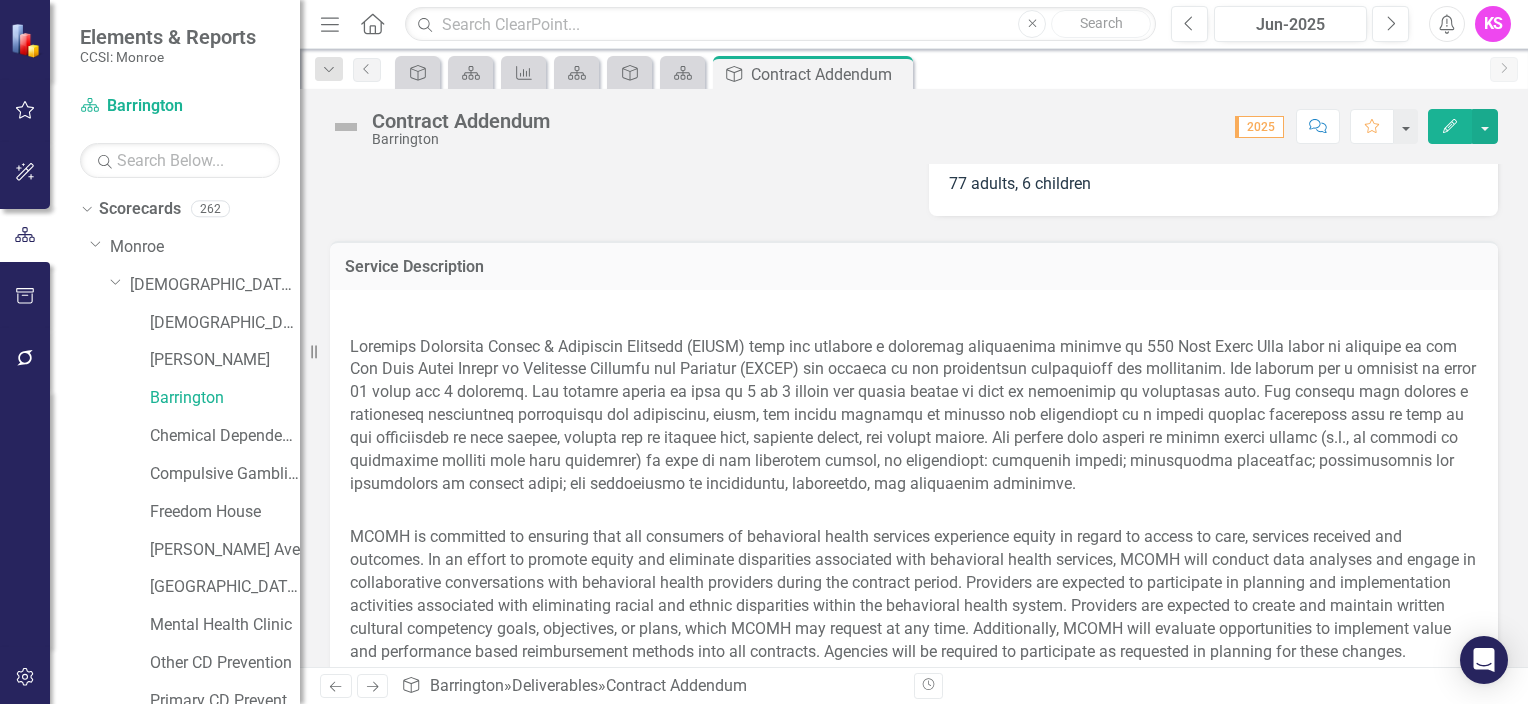 scroll, scrollTop: 700, scrollLeft: 0, axis: vertical 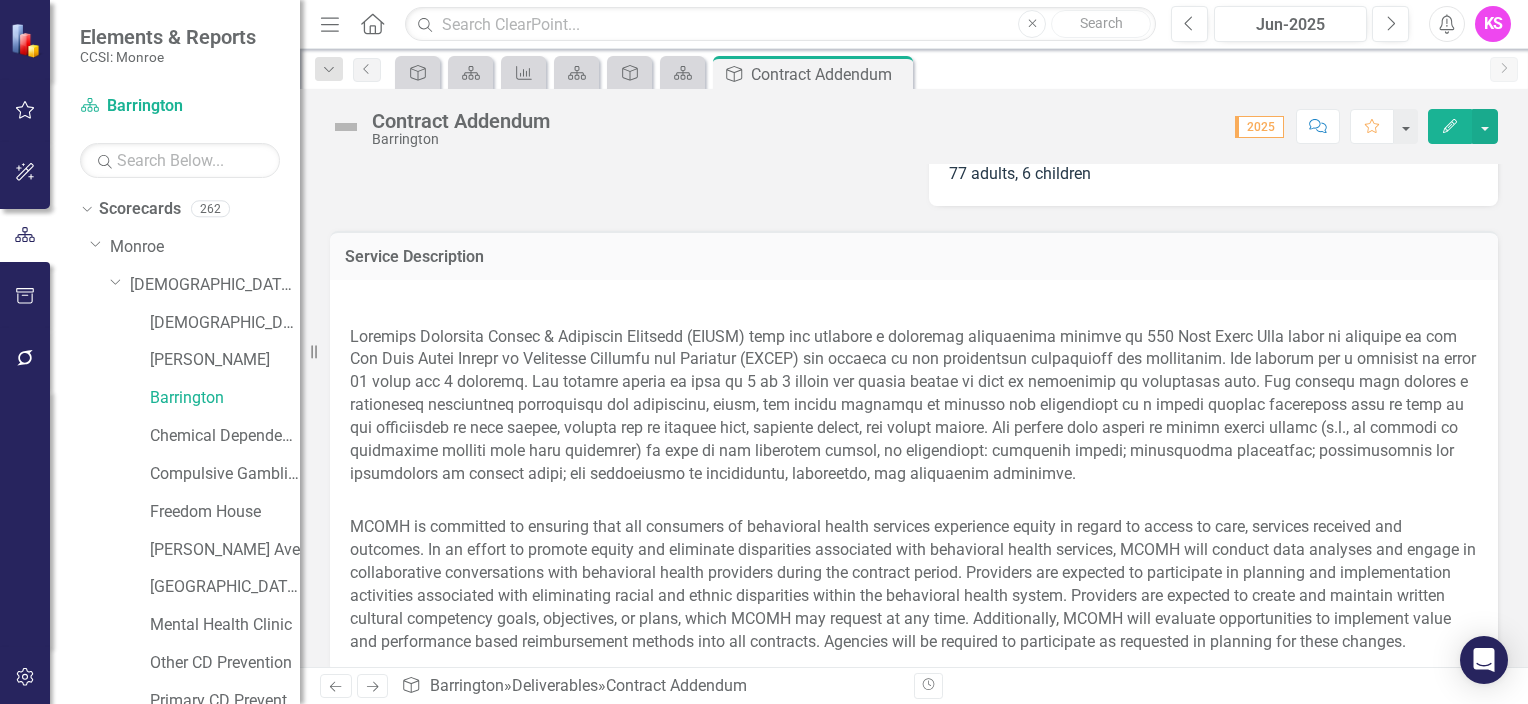 click at bounding box center (914, 417) 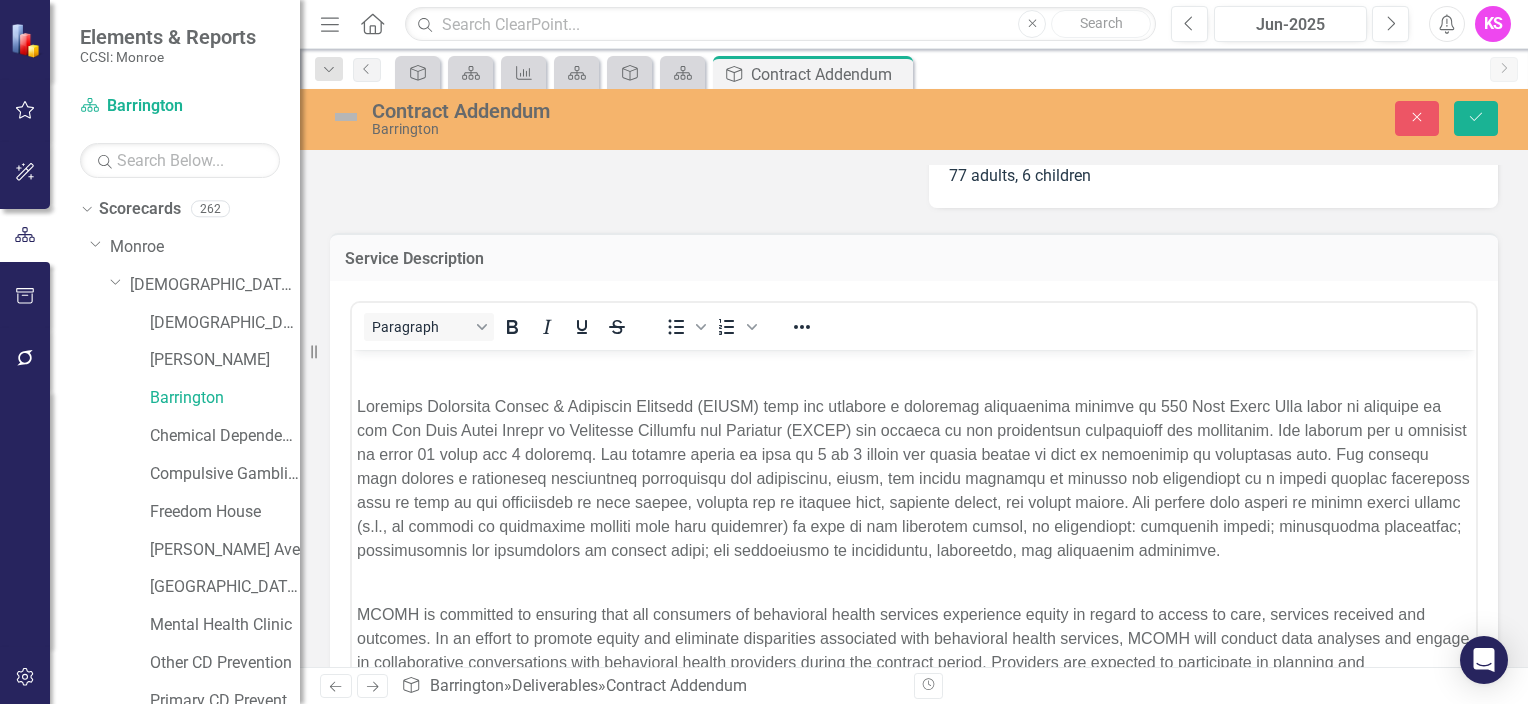scroll, scrollTop: 0, scrollLeft: 0, axis: both 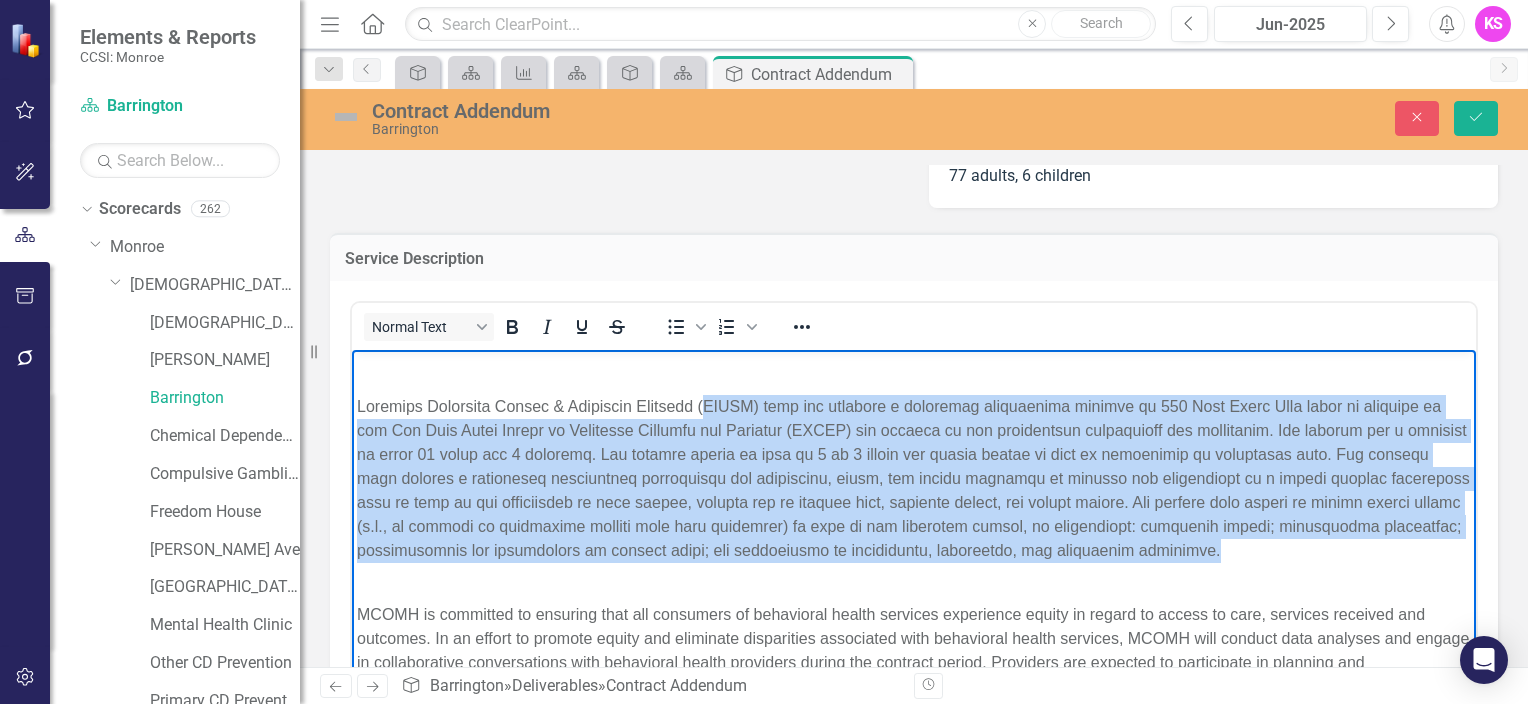 drag, startPoint x: 709, startPoint y: 408, endPoint x: 1422, endPoint y: 549, distance: 726.8081 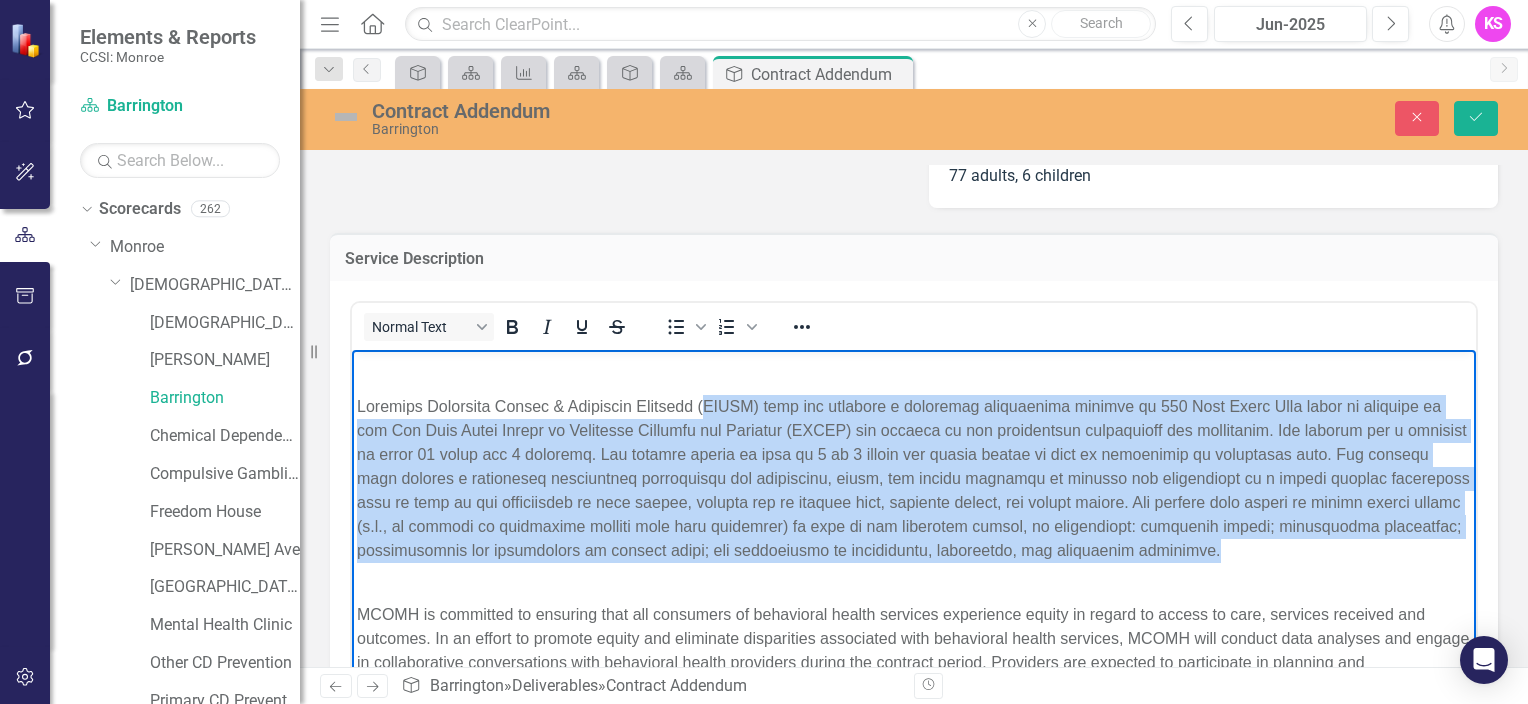 click at bounding box center [914, 491] 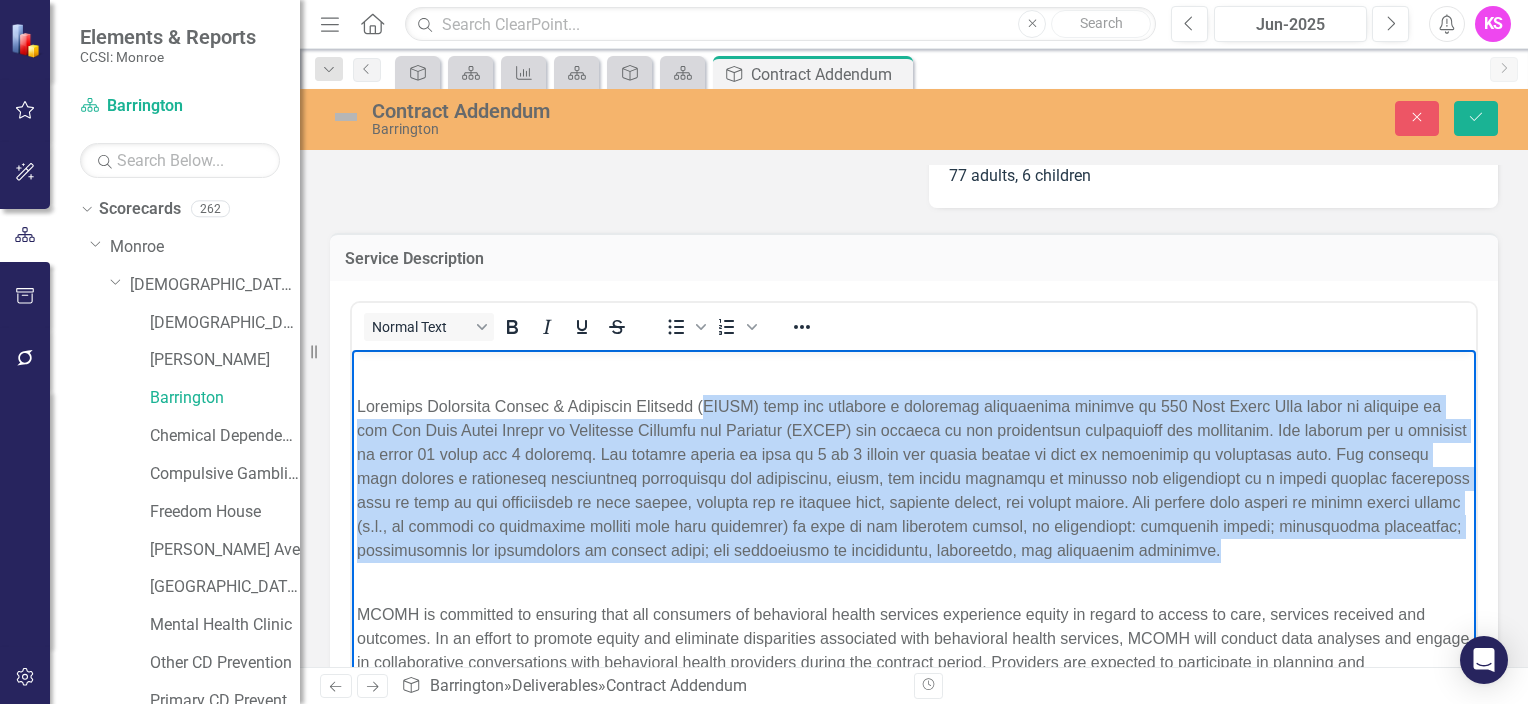 copy on "CCFCS) owns and operates a community residential program at [STREET_ADDRESS] which is licensed by the [US_STATE] State Office of Addiction Services and Supports (OASAS) and adheres to all appropriate regulations and guidelines. The program has a capacity to serve 23 women and 5 children. The average length of stay is 3 to 6 months and actual length of stay is determined by individual need. The program will provide a structured therapeutic environment and individual, group, and family sessions to support the development of a strong [MEDICAL_DATA] plan as well as the development of life skills, healthy use of leisure time, planning skills, and social skills. The program will attend to mental health issues (i.e., be capable of supporting clients with dual diagnoses) as well as the following issues, as appropriate: parenting skills; responsible fatherhood; stabilization and maintenance of medical needs; and improvement of educational, vocational, and employment readiness." 